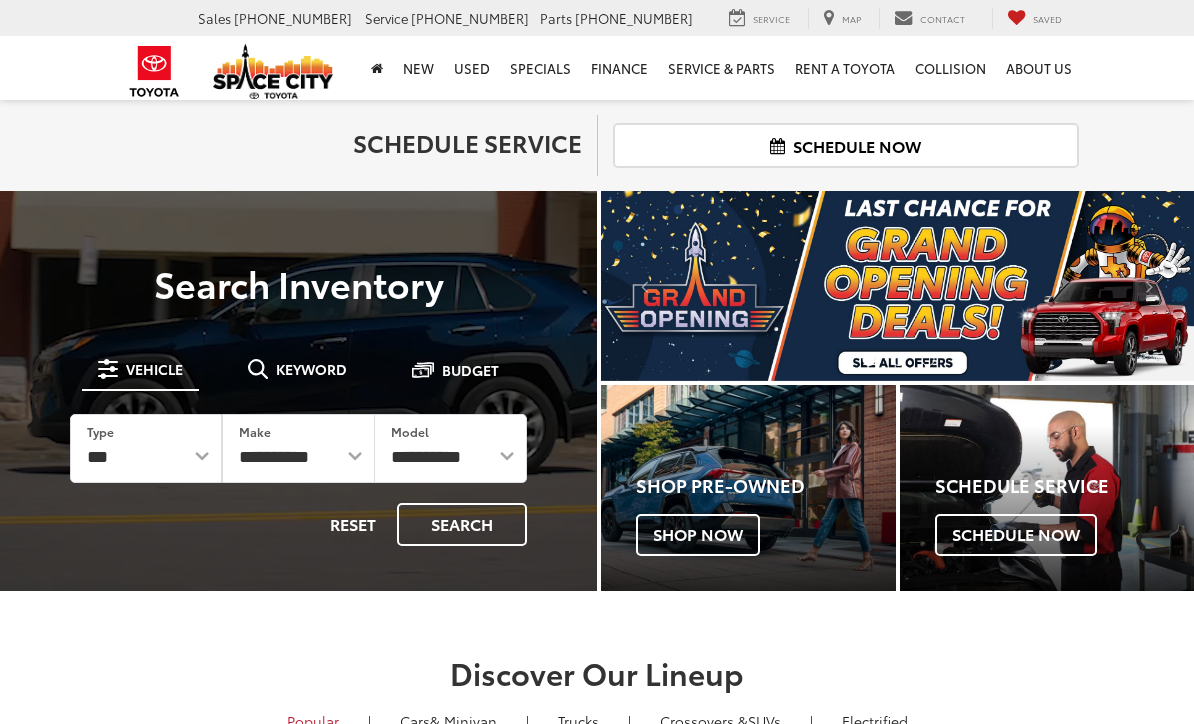 scroll, scrollTop: 0, scrollLeft: 0, axis: both 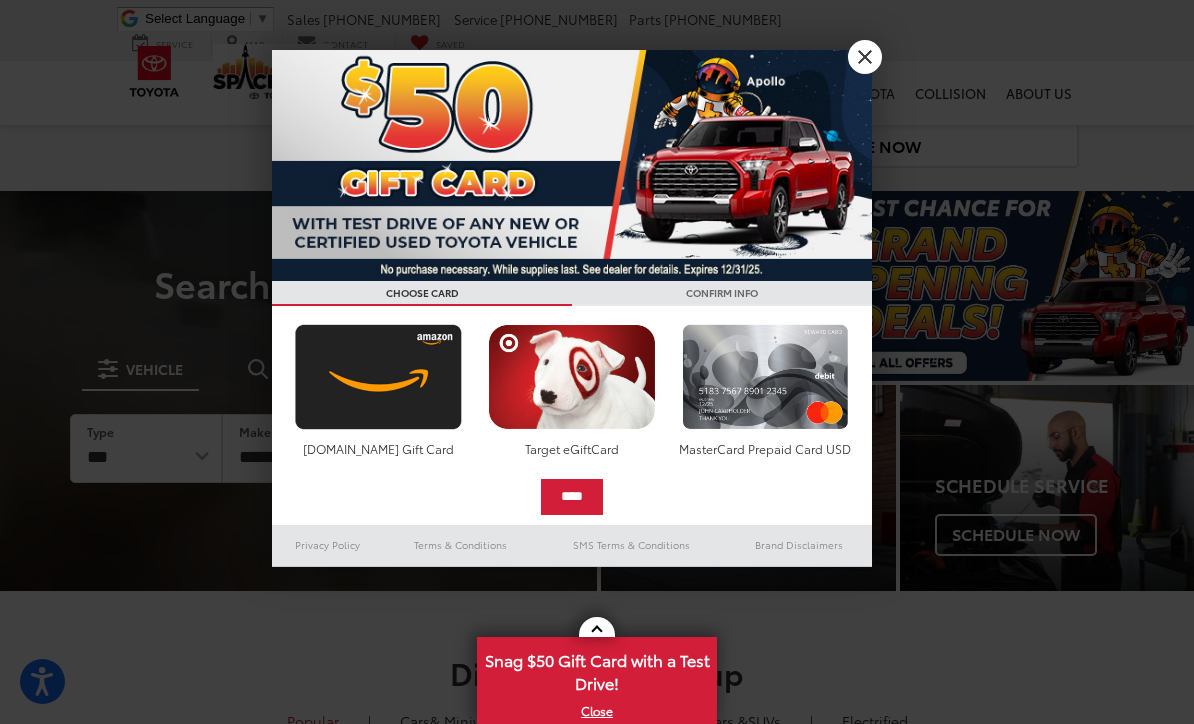 click on "X" at bounding box center [865, 57] 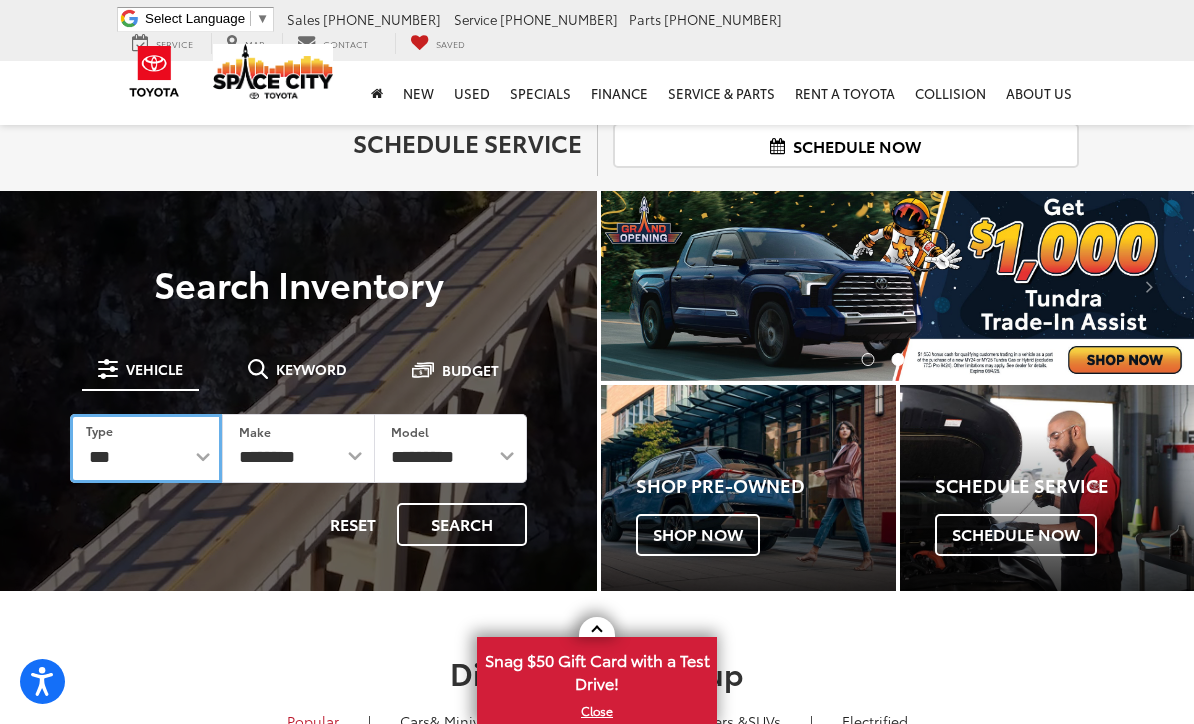 select on "********" 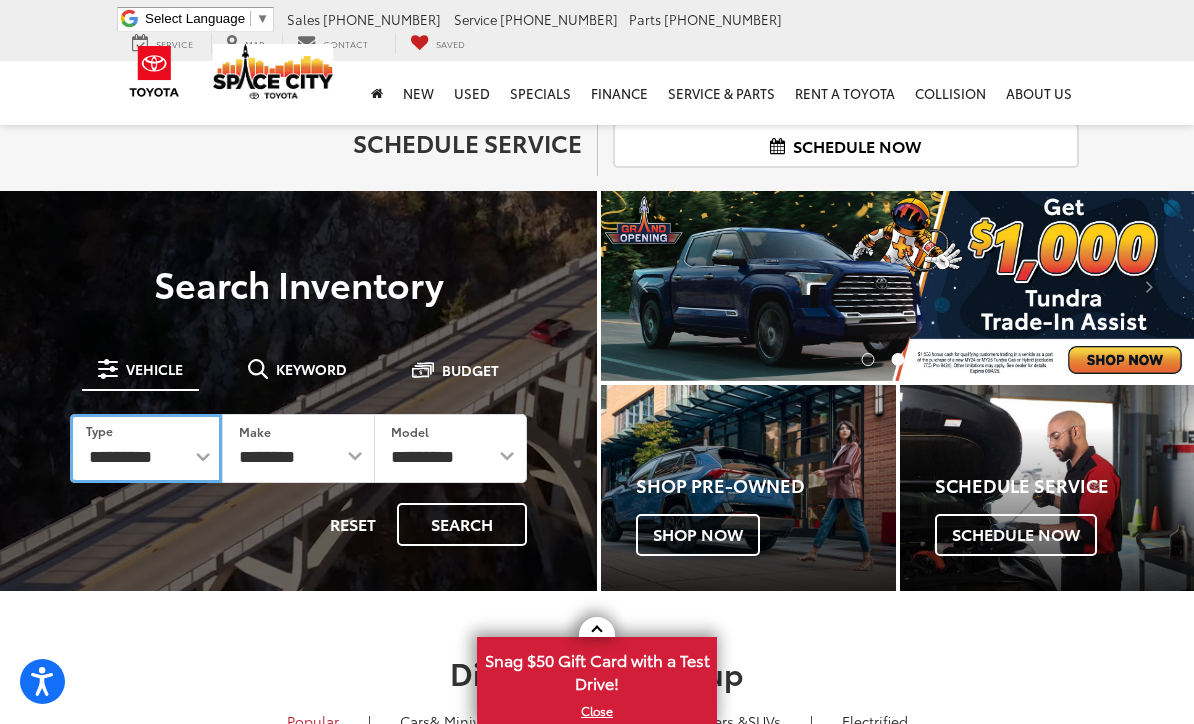 select on "******" 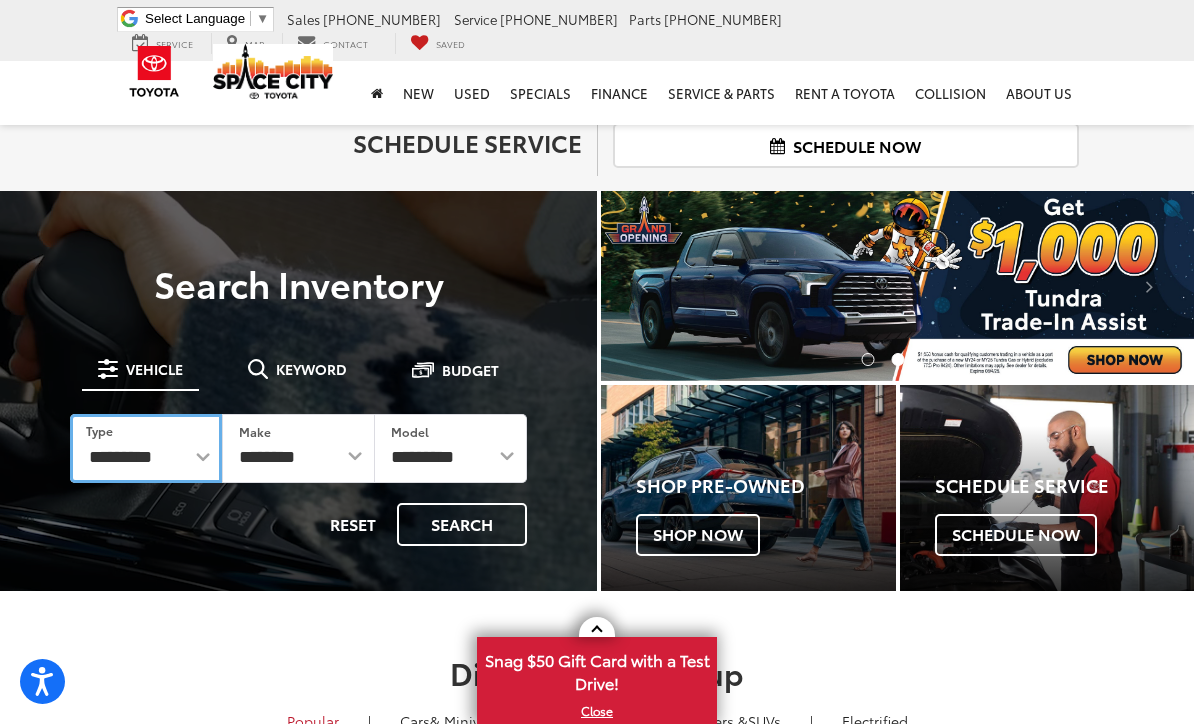 select 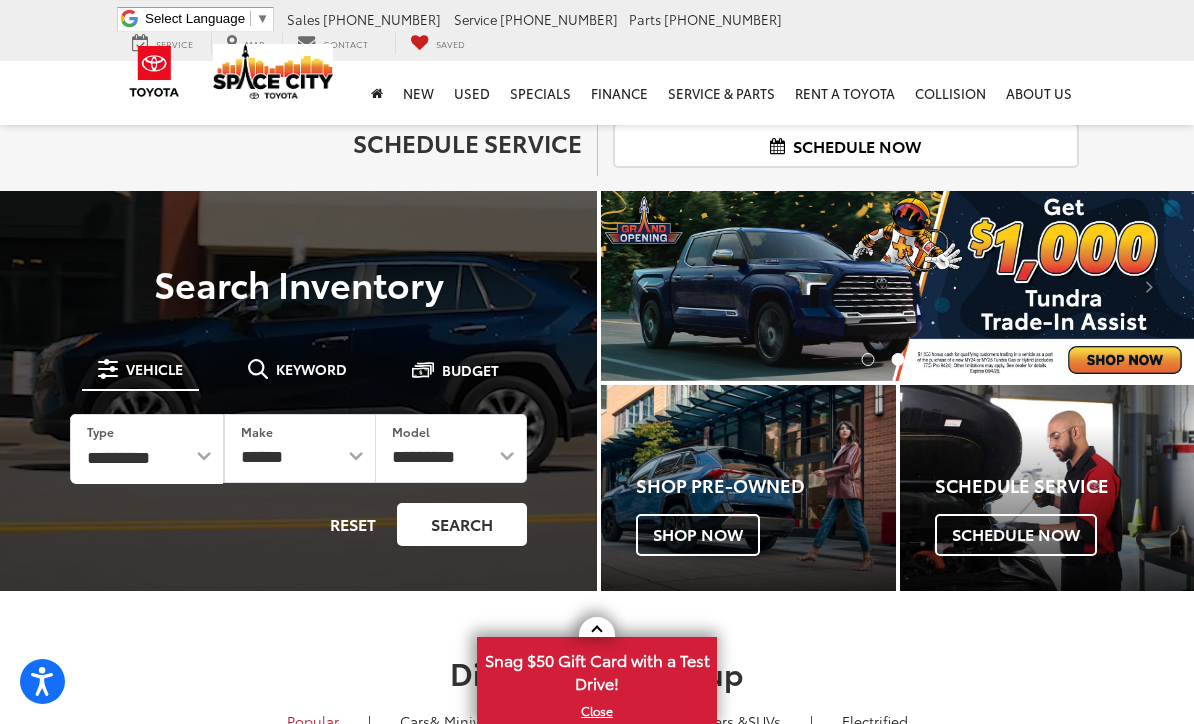 click on "Search" at bounding box center [462, 524] 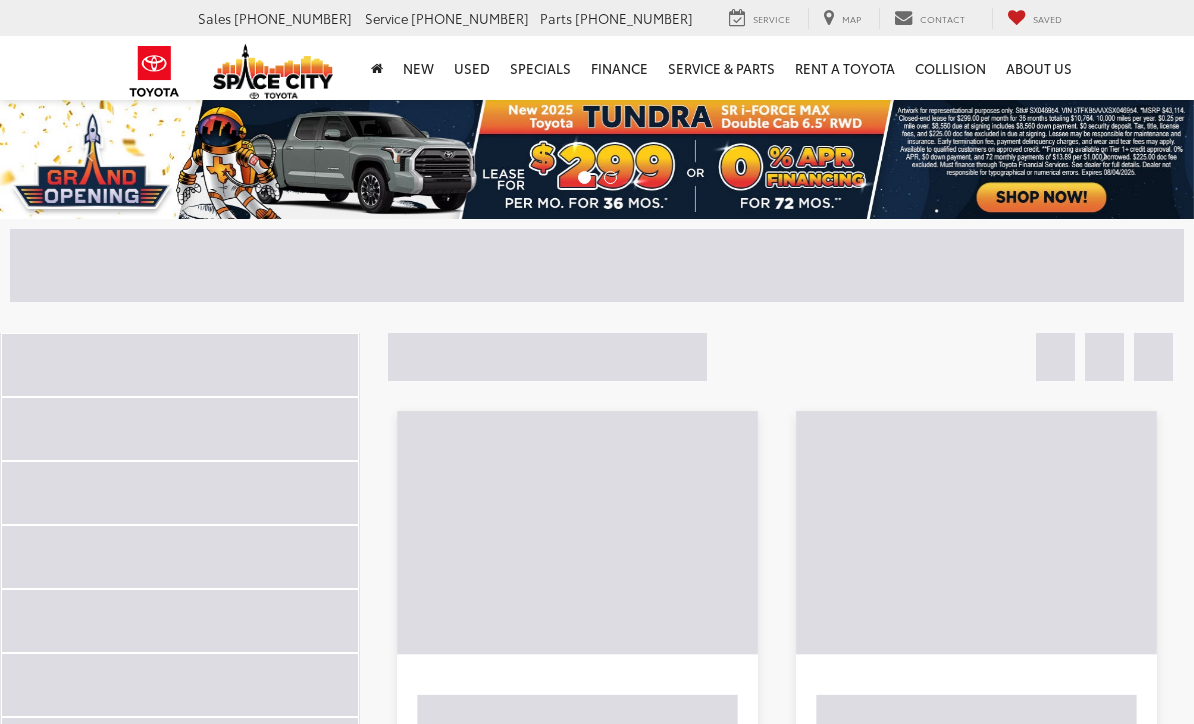 scroll, scrollTop: 0, scrollLeft: 0, axis: both 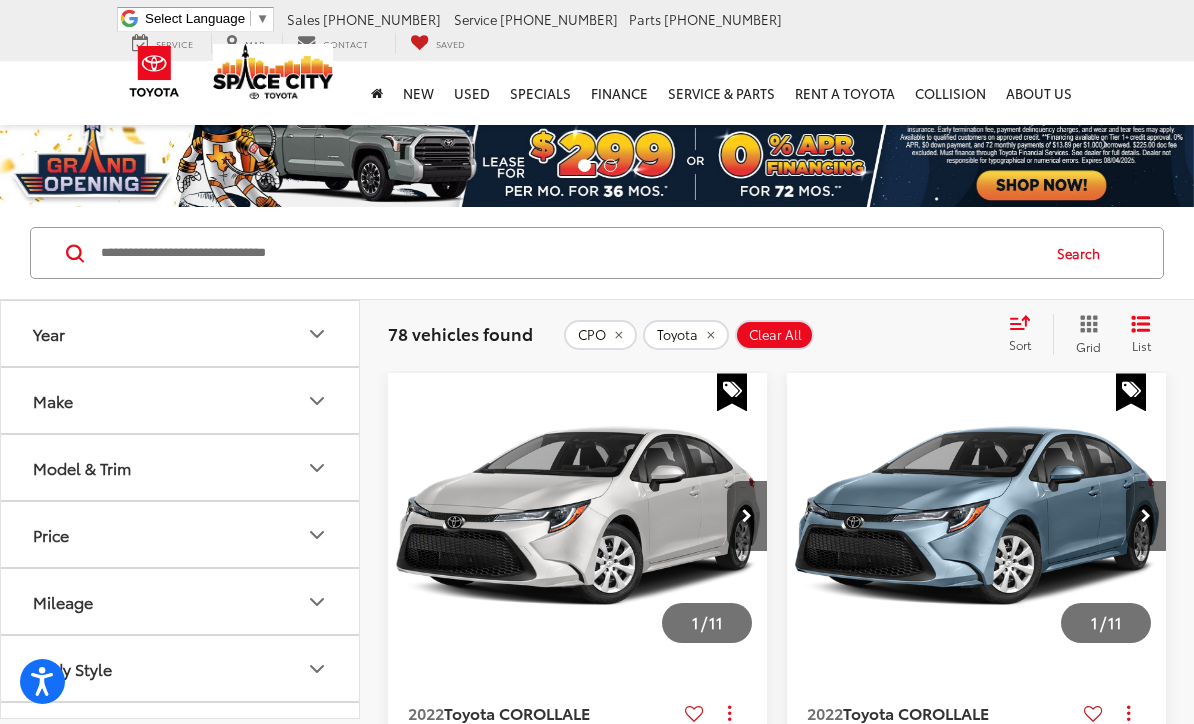 click on "Sort" at bounding box center (1026, 334) 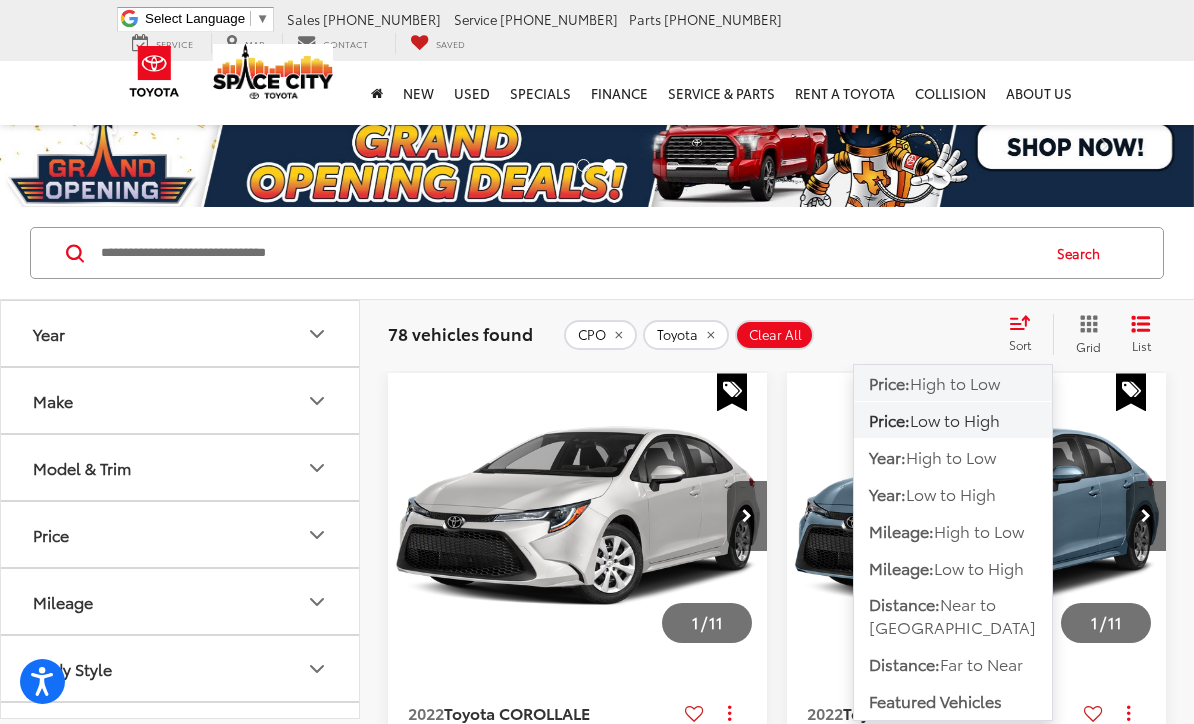 click on "High to Low" at bounding box center (955, 382) 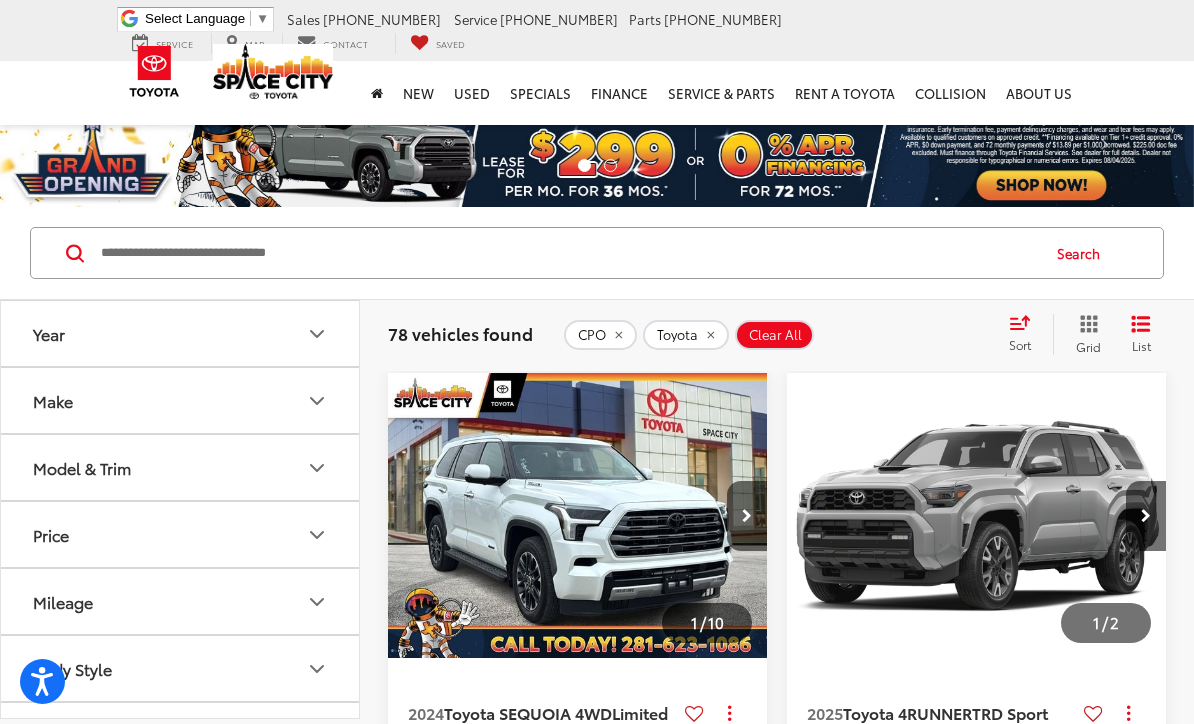 click on "Model & Trim" at bounding box center (181, 467) 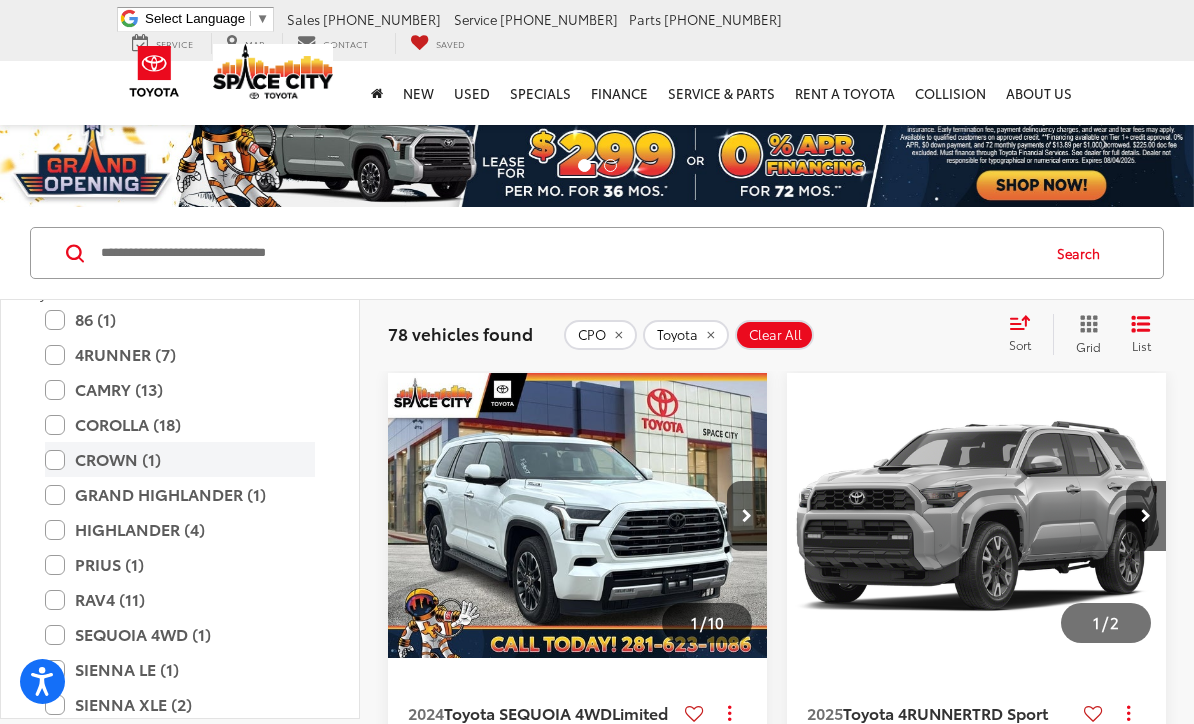scroll, scrollTop: 219, scrollLeft: 0, axis: vertical 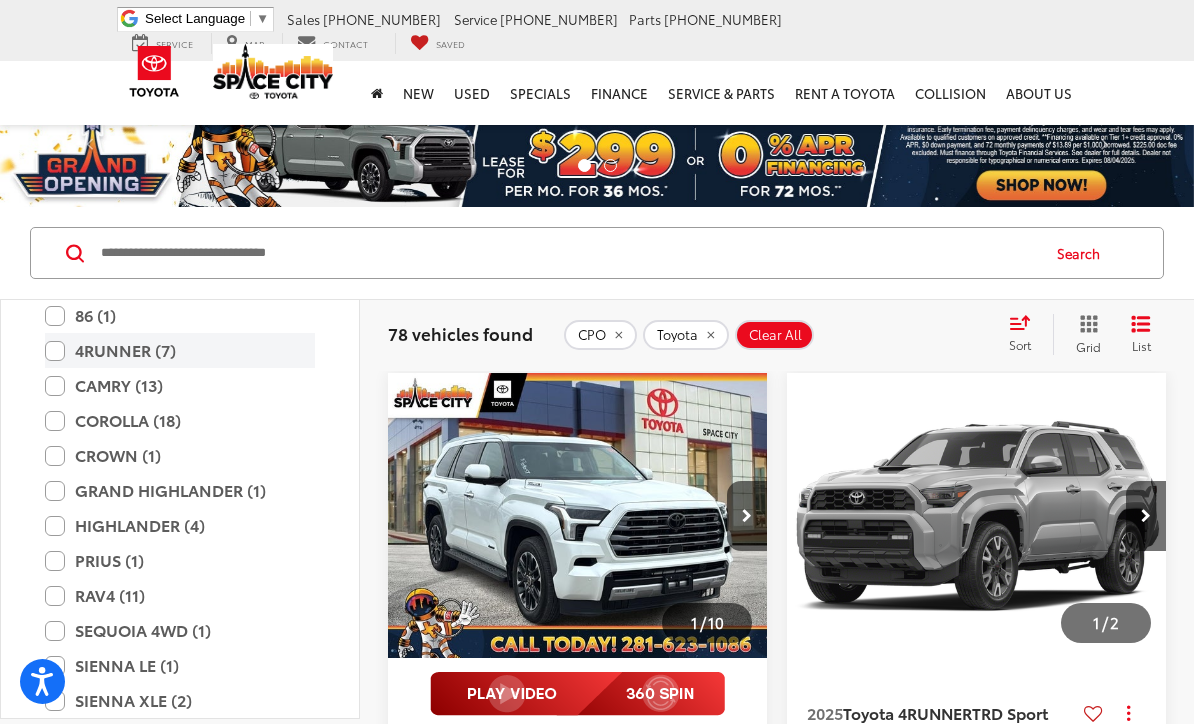 click on "4RUNNER (7)" at bounding box center (180, 350) 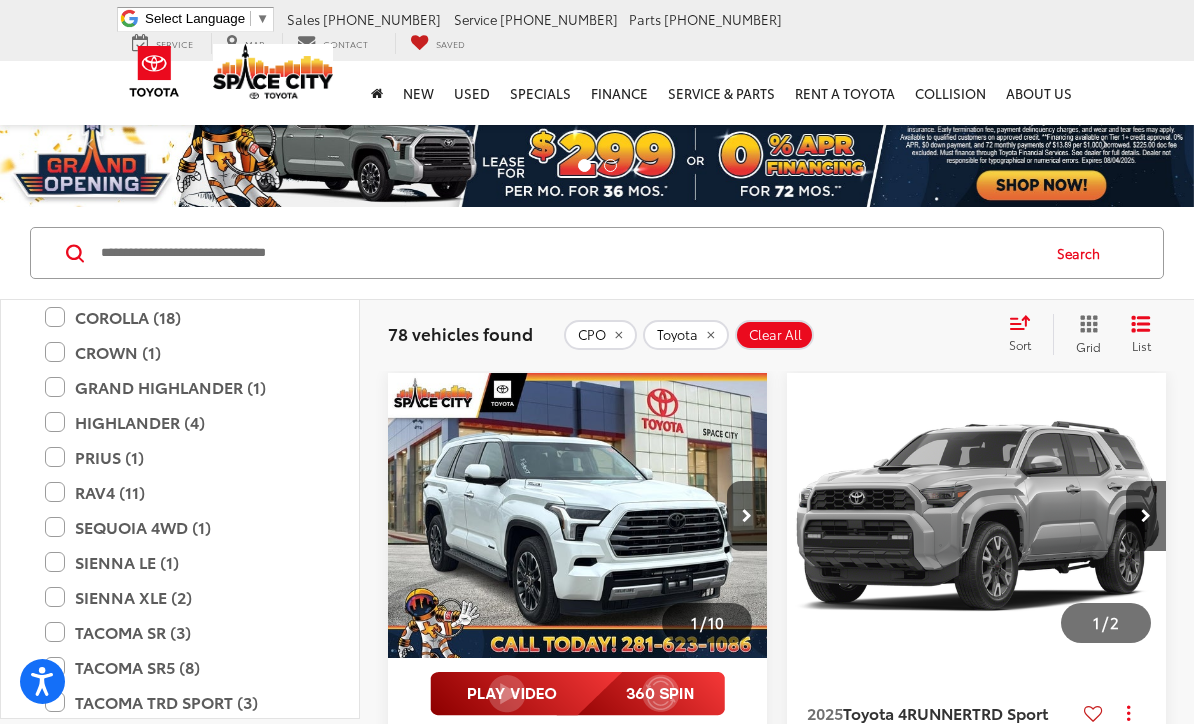 scroll, scrollTop: 592, scrollLeft: 0, axis: vertical 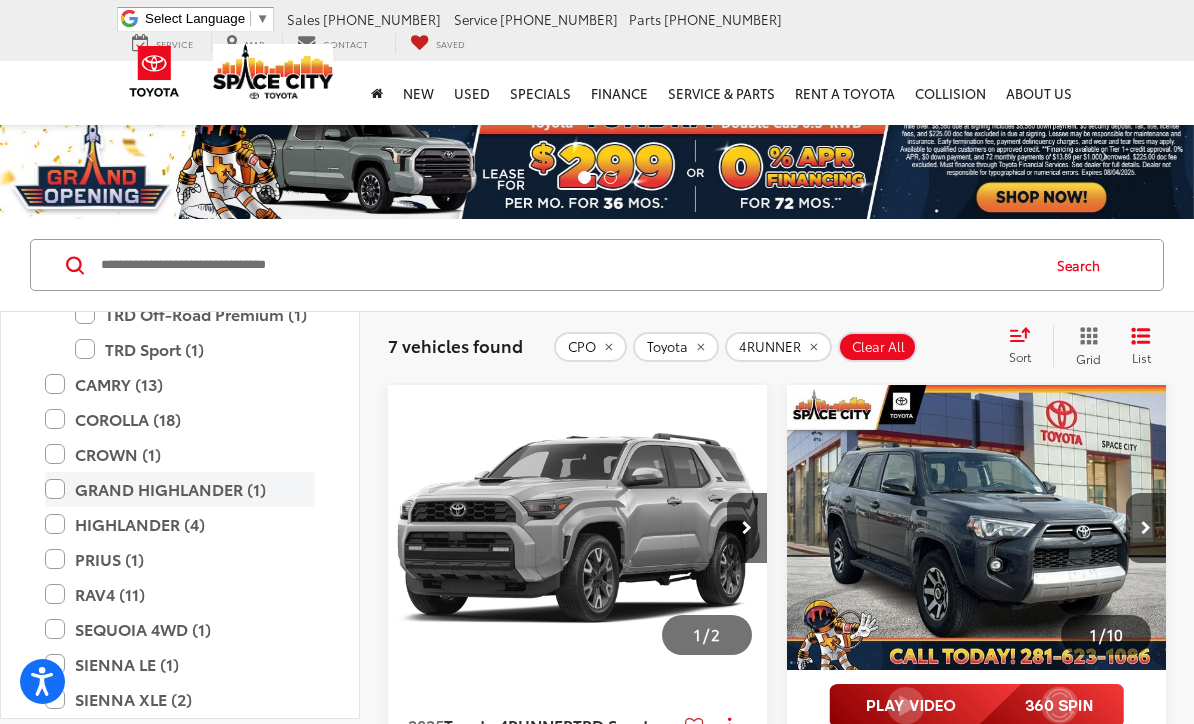 click on "GRAND HIGHLANDER (1)" at bounding box center (180, 489) 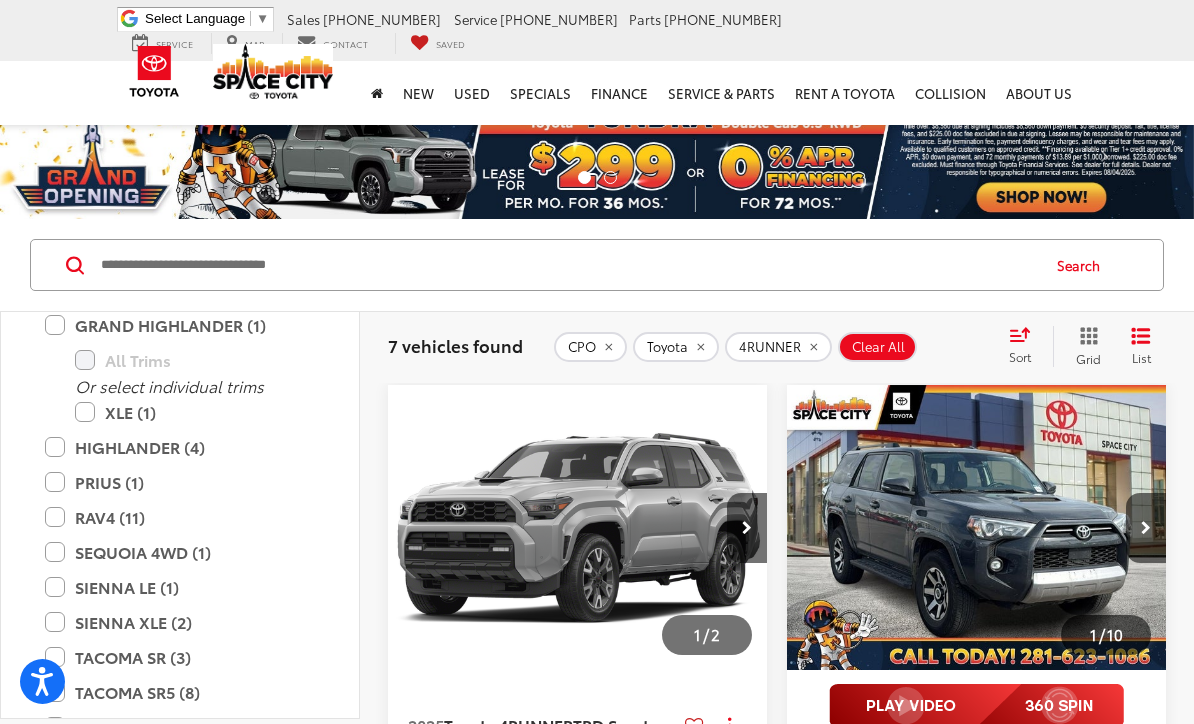 scroll, scrollTop: 614, scrollLeft: 0, axis: vertical 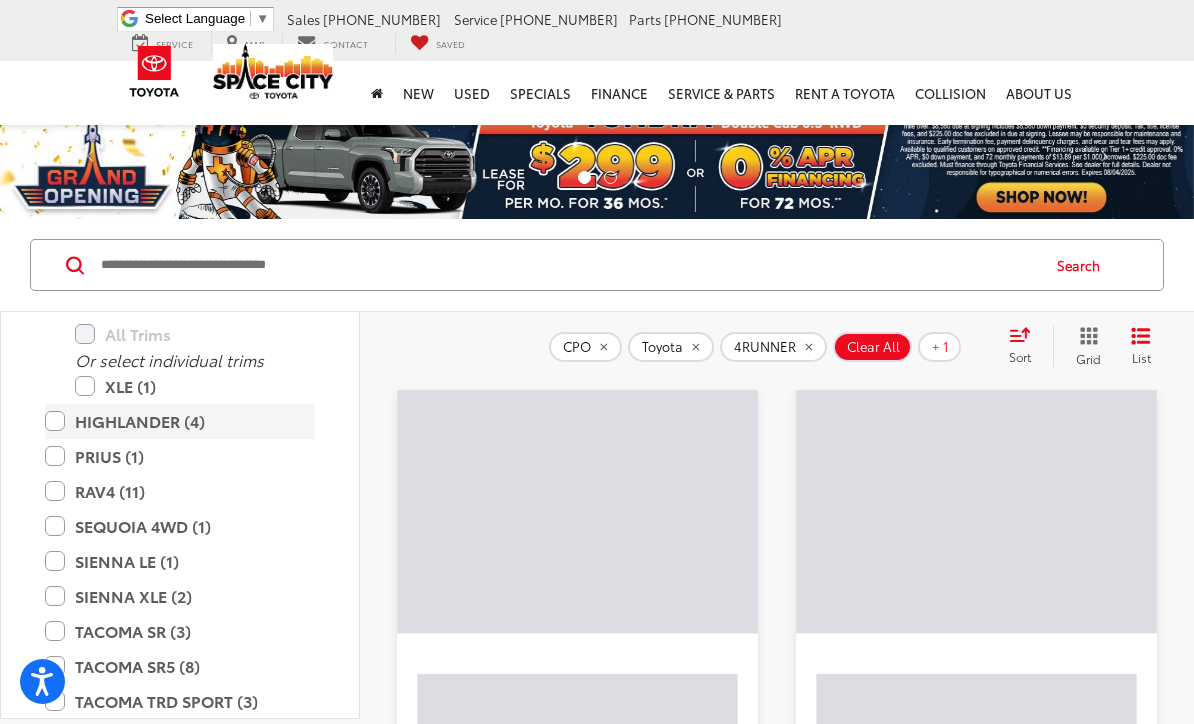 click on "HIGHLANDER (4)" at bounding box center (180, 421) 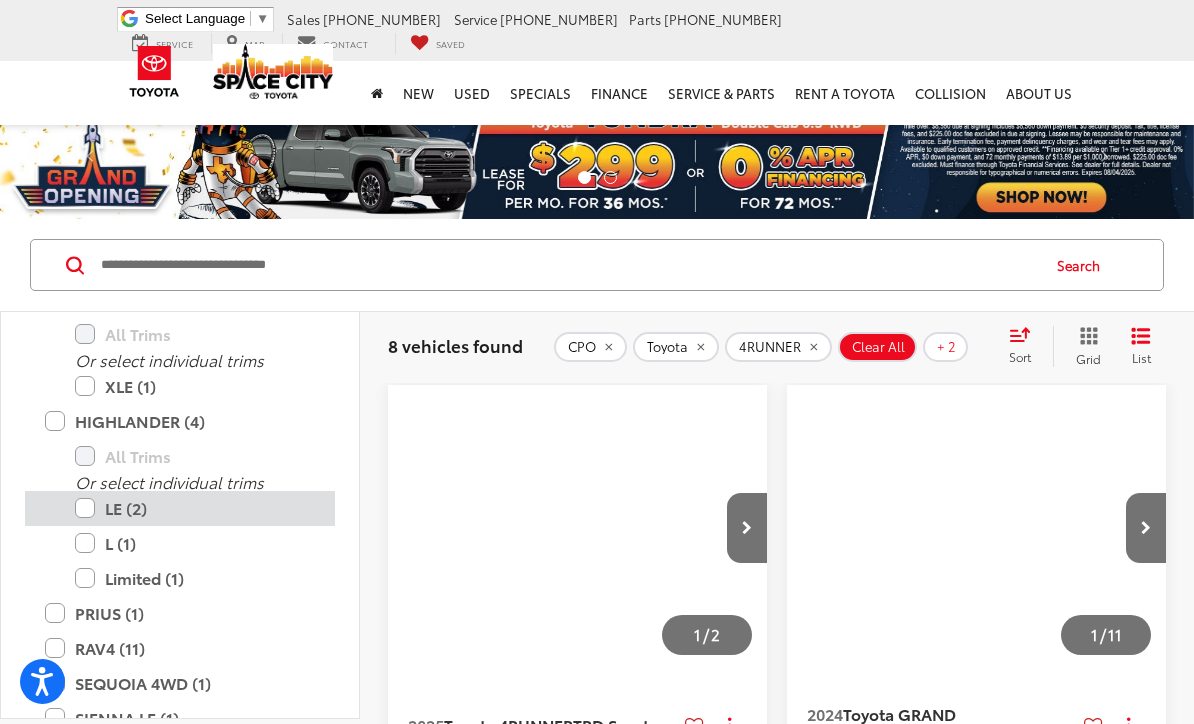 scroll, scrollTop: 953, scrollLeft: 0, axis: vertical 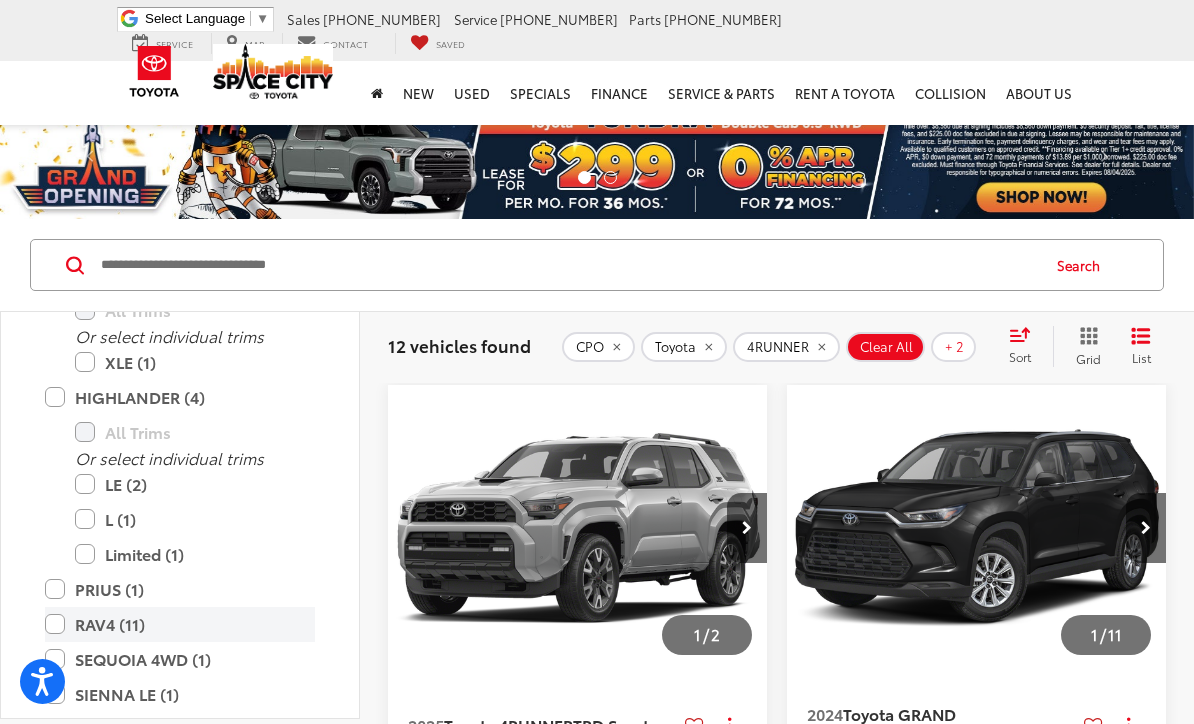 click on "RAV4 (11)" at bounding box center [180, 624] 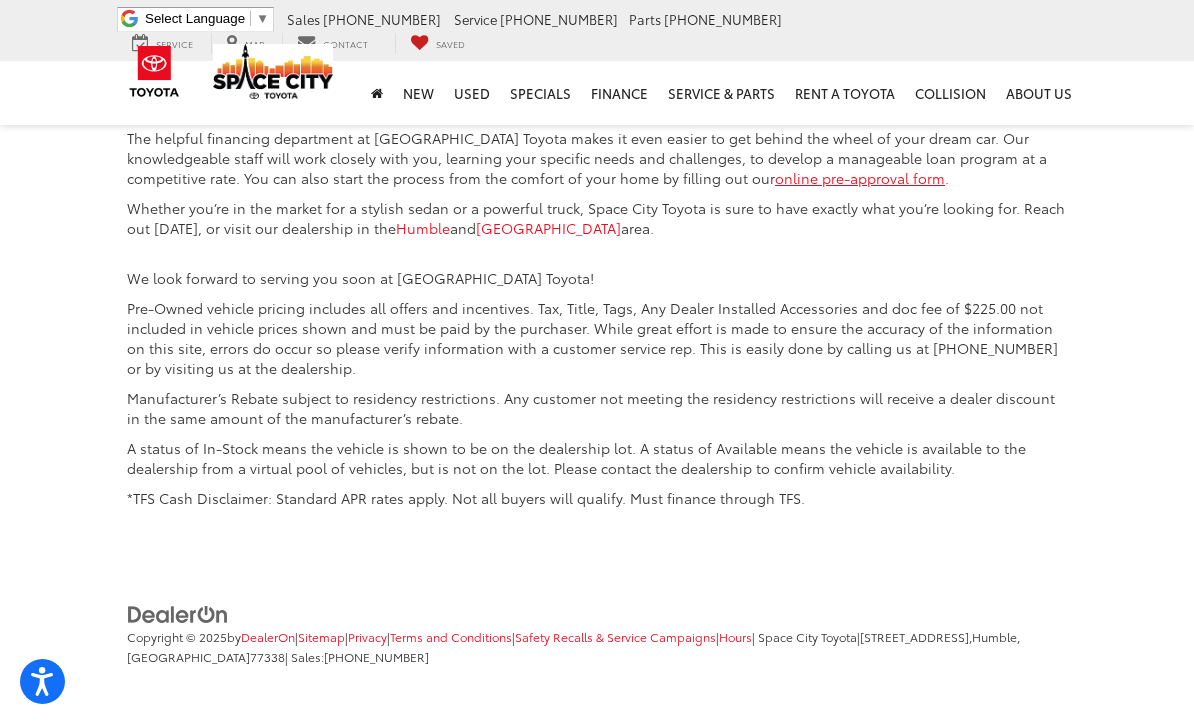 scroll, scrollTop: 7120, scrollLeft: 0, axis: vertical 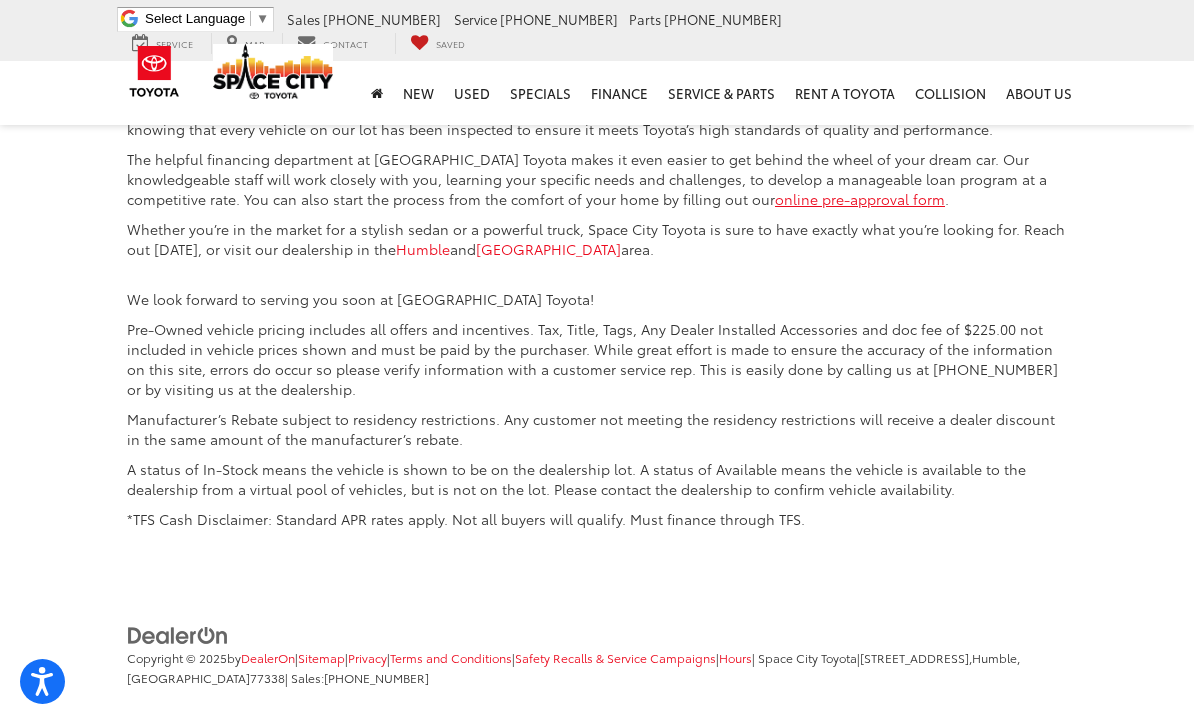 drag, startPoint x: 705, startPoint y: 412, endPoint x: 726, endPoint y: 671, distance: 259.84995 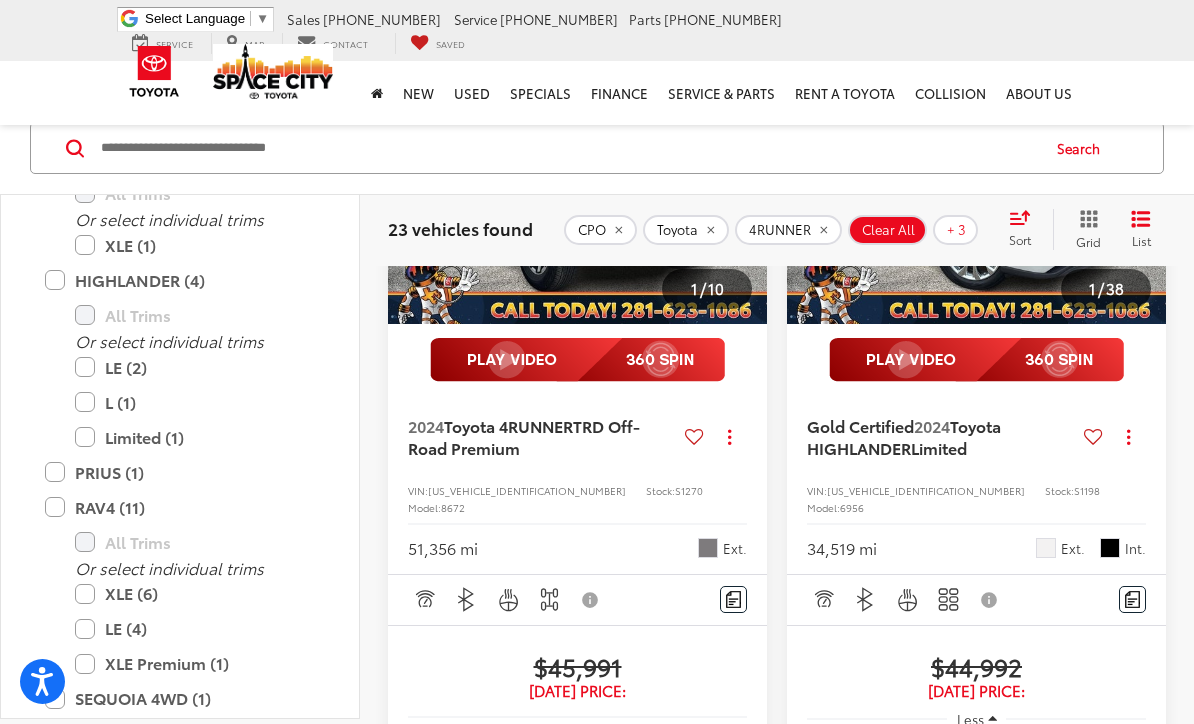 scroll, scrollTop: 0, scrollLeft: 0, axis: both 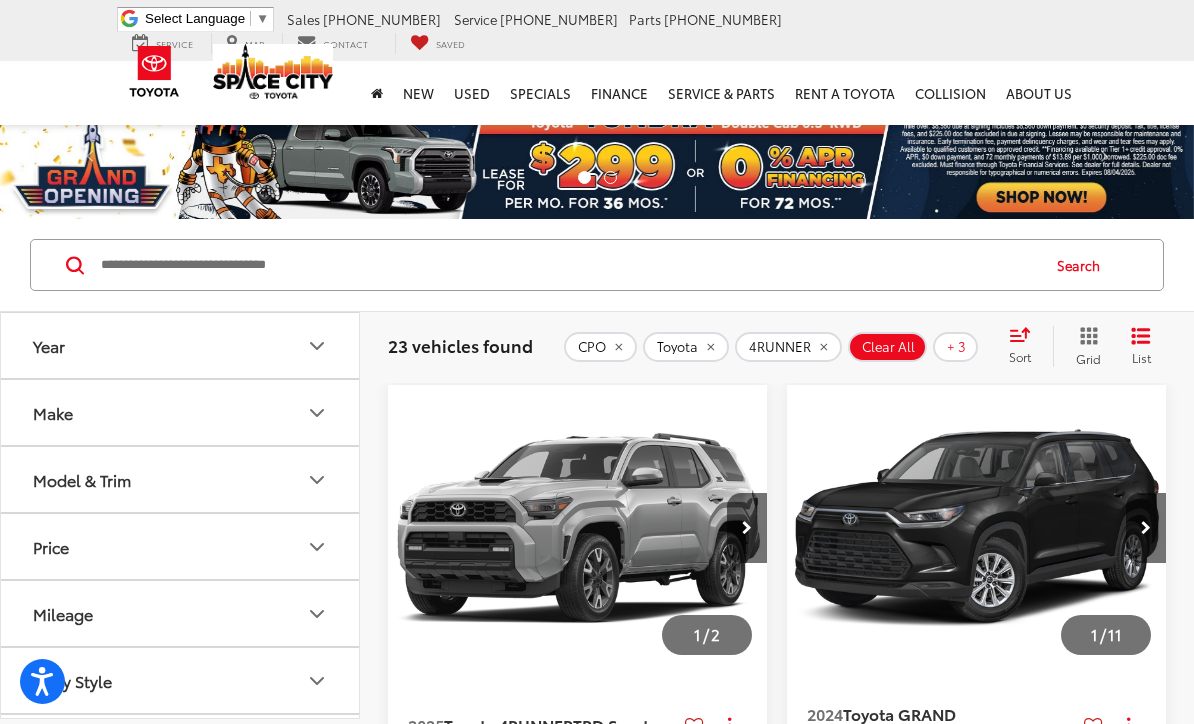 click on "Model & Trim" at bounding box center (181, 479) 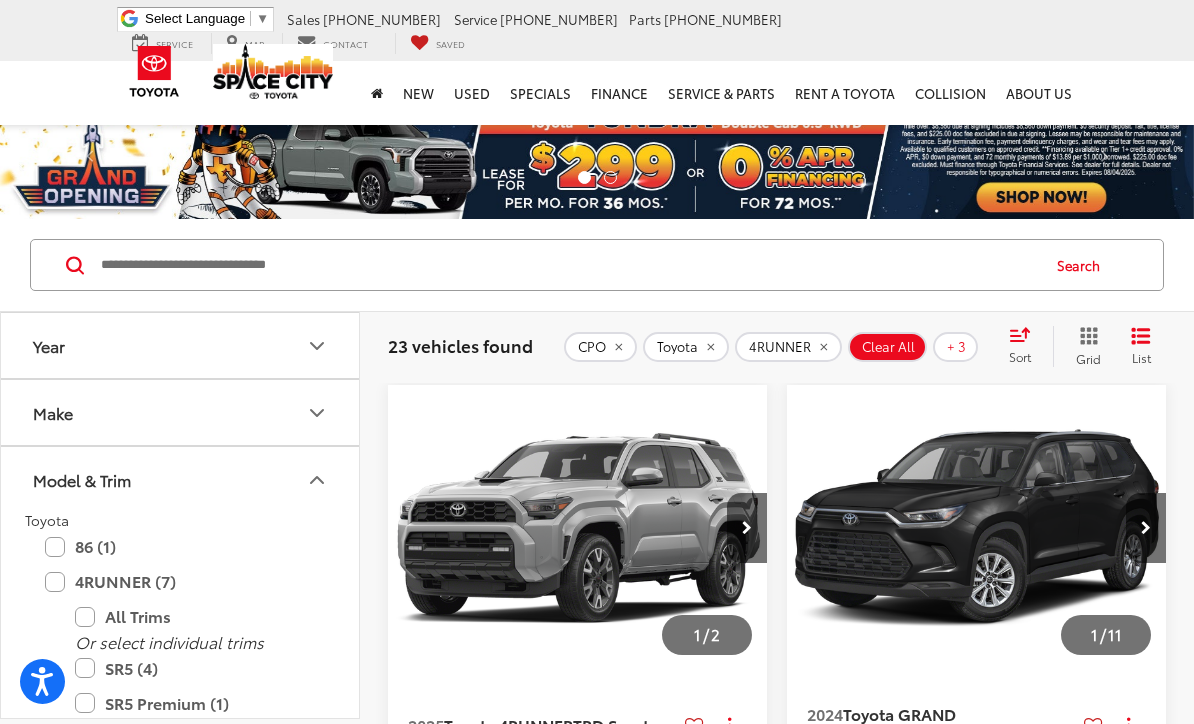 click 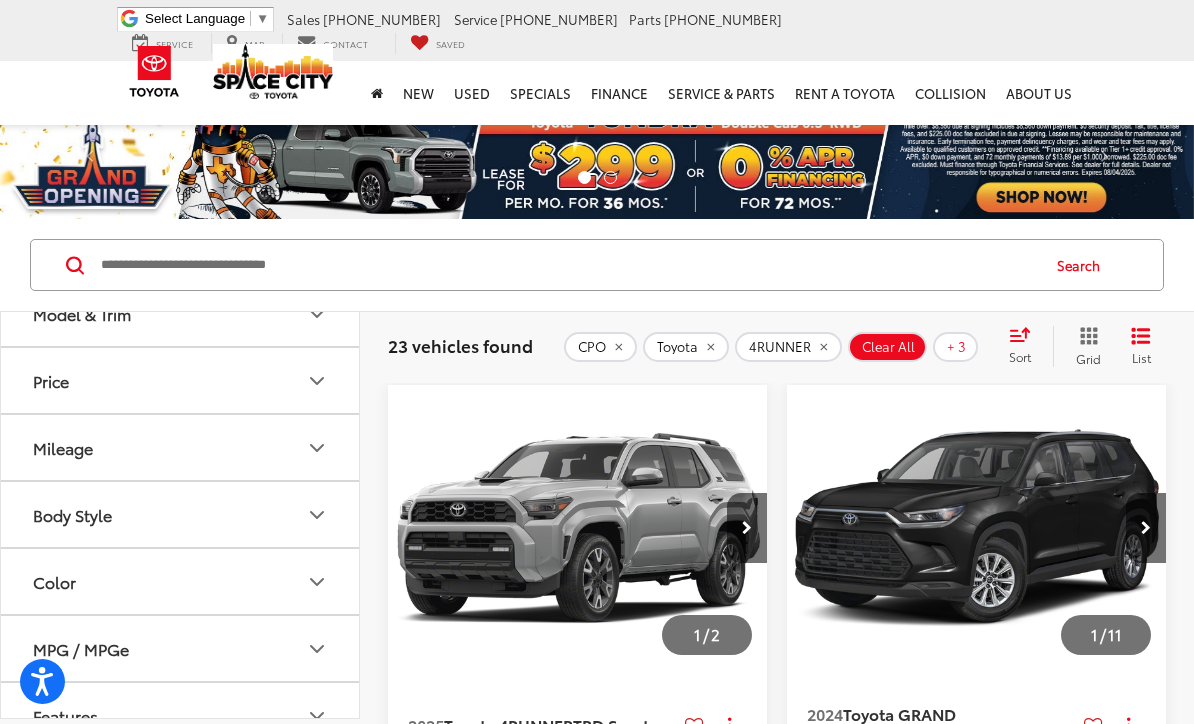 scroll, scrollTop: 190, scrollLeft: 0, axis: vertical 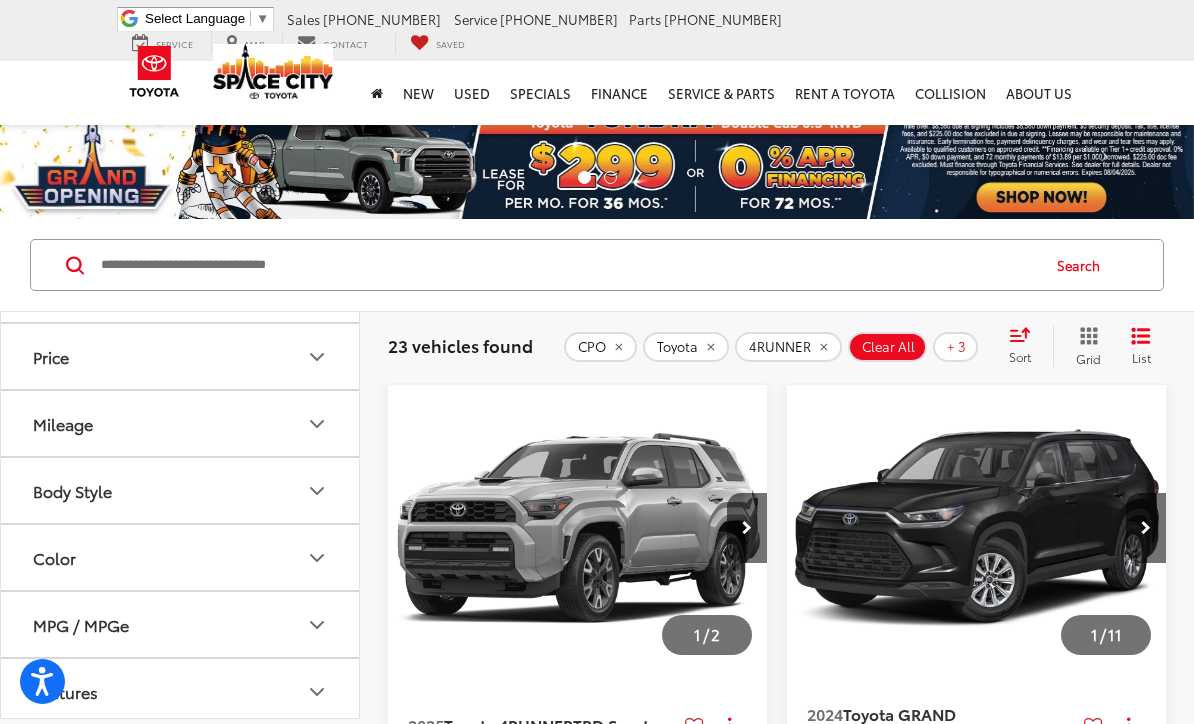 click on "Price" at bounding box center (181, 356) 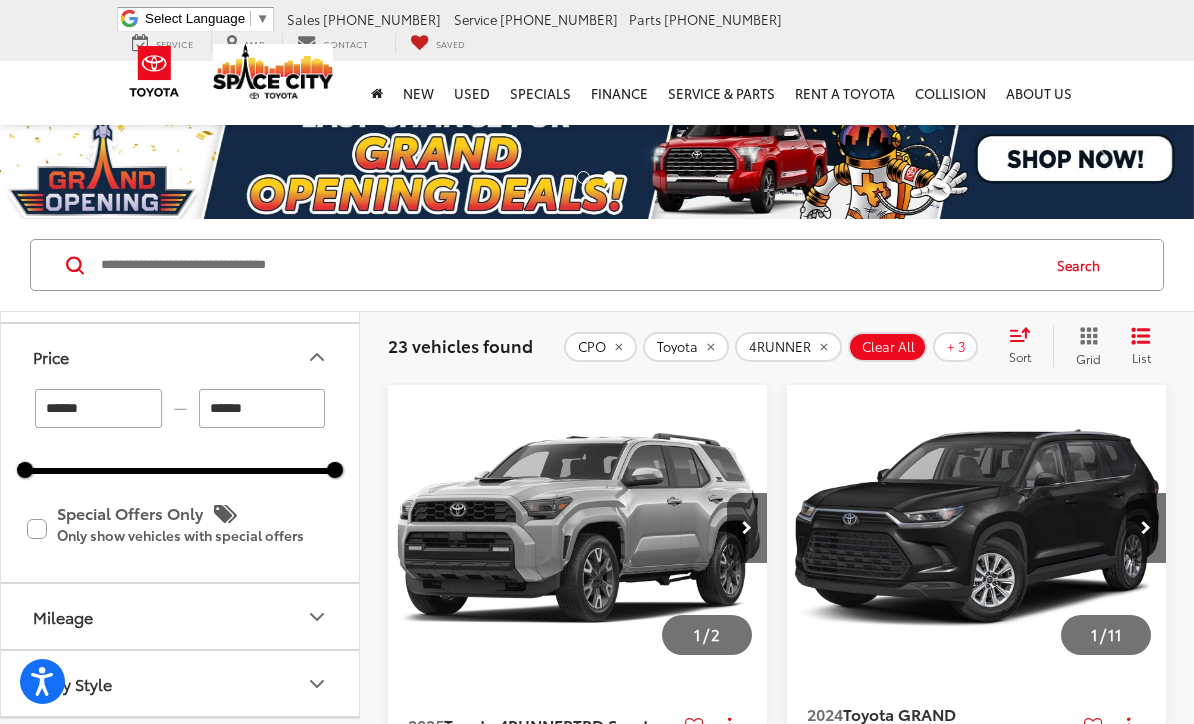 click on "******" at bounding box center [98, 408] 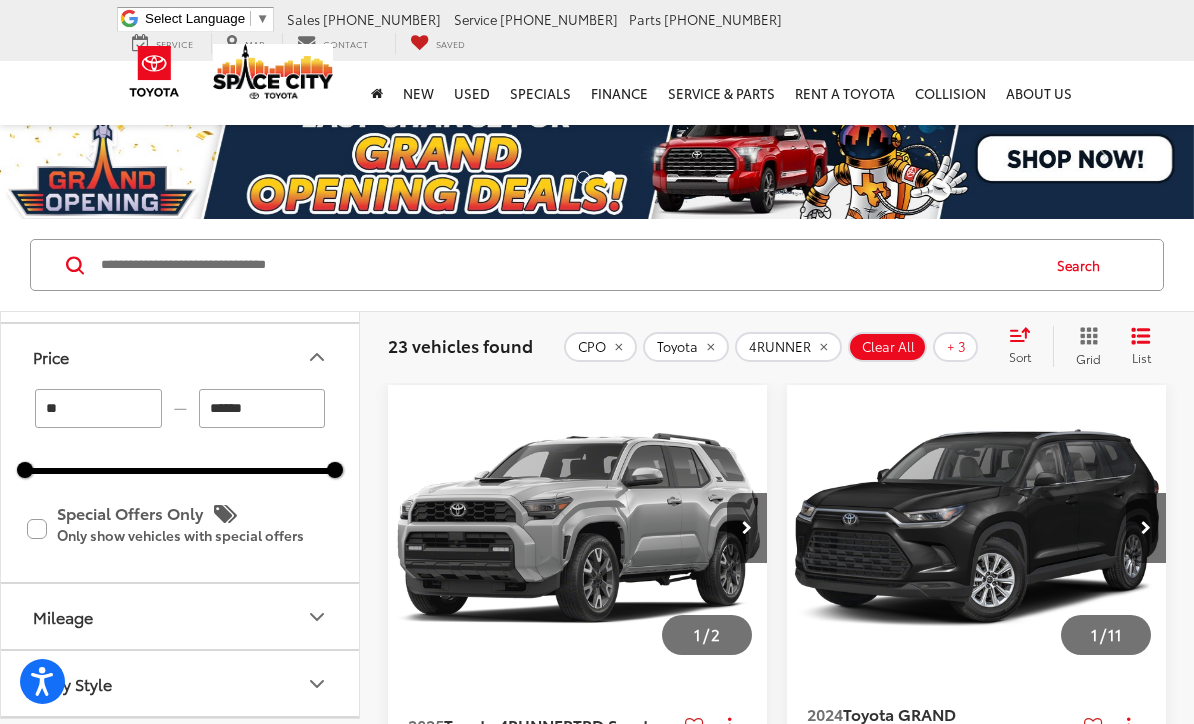 type on "*" 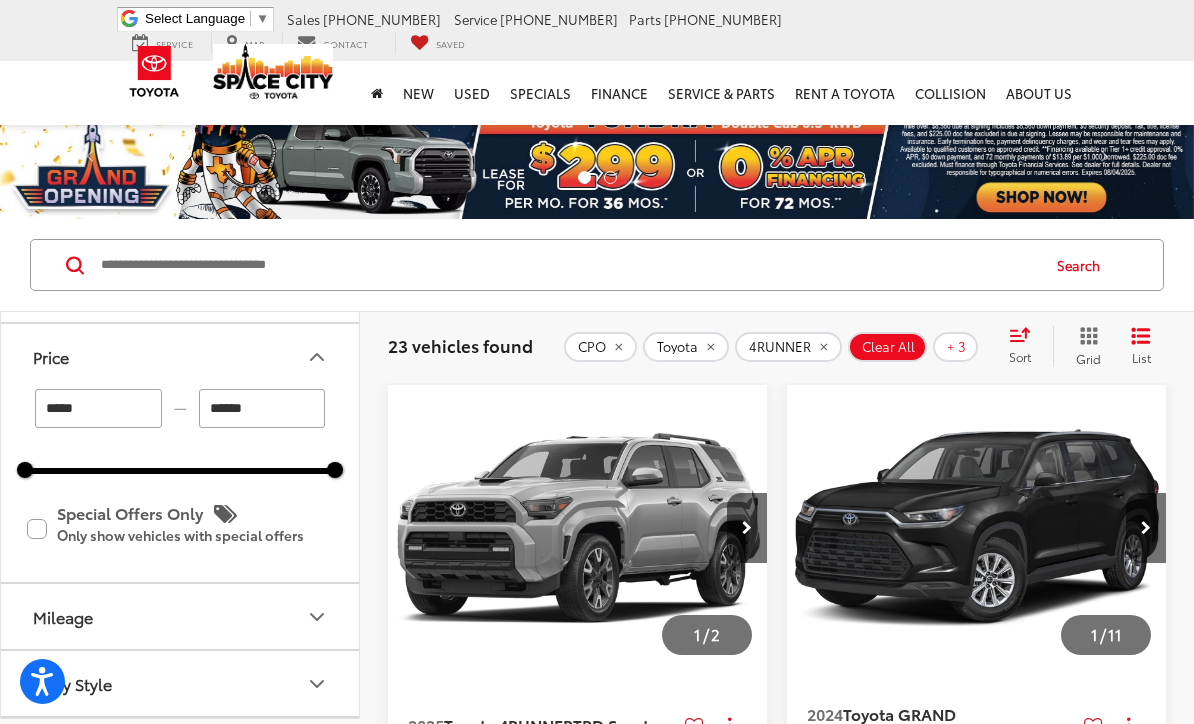 type on "******" 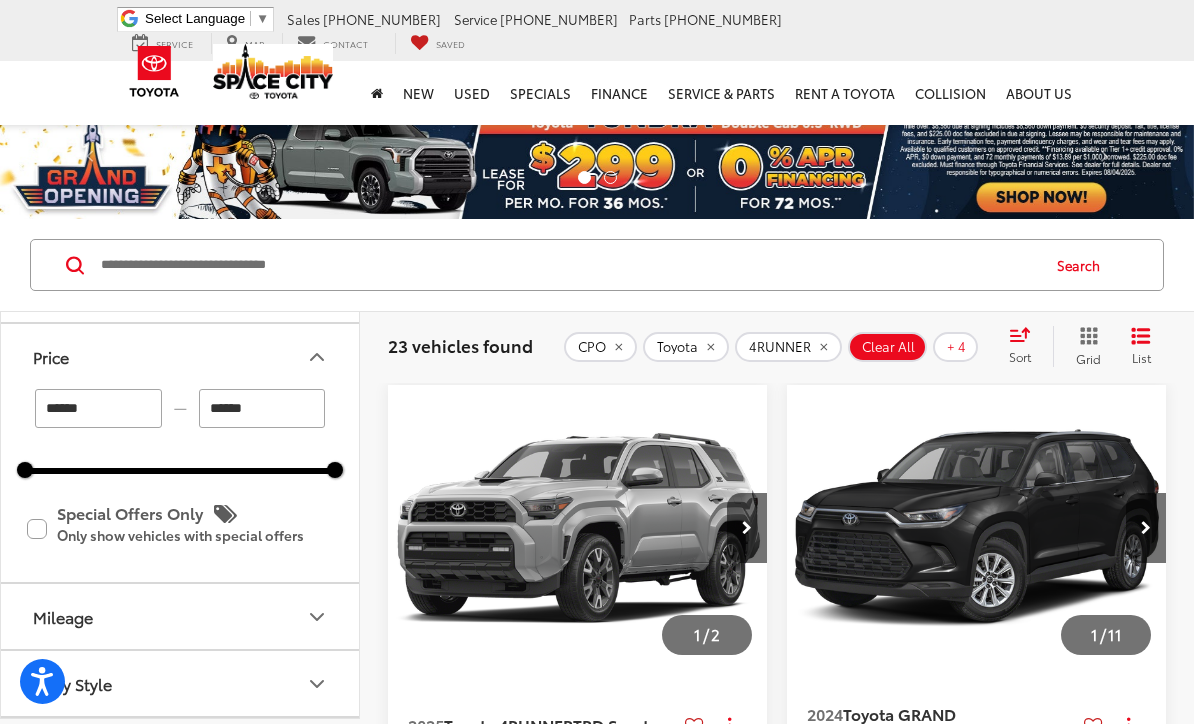 click on "******" at bounding box center (262, 408) 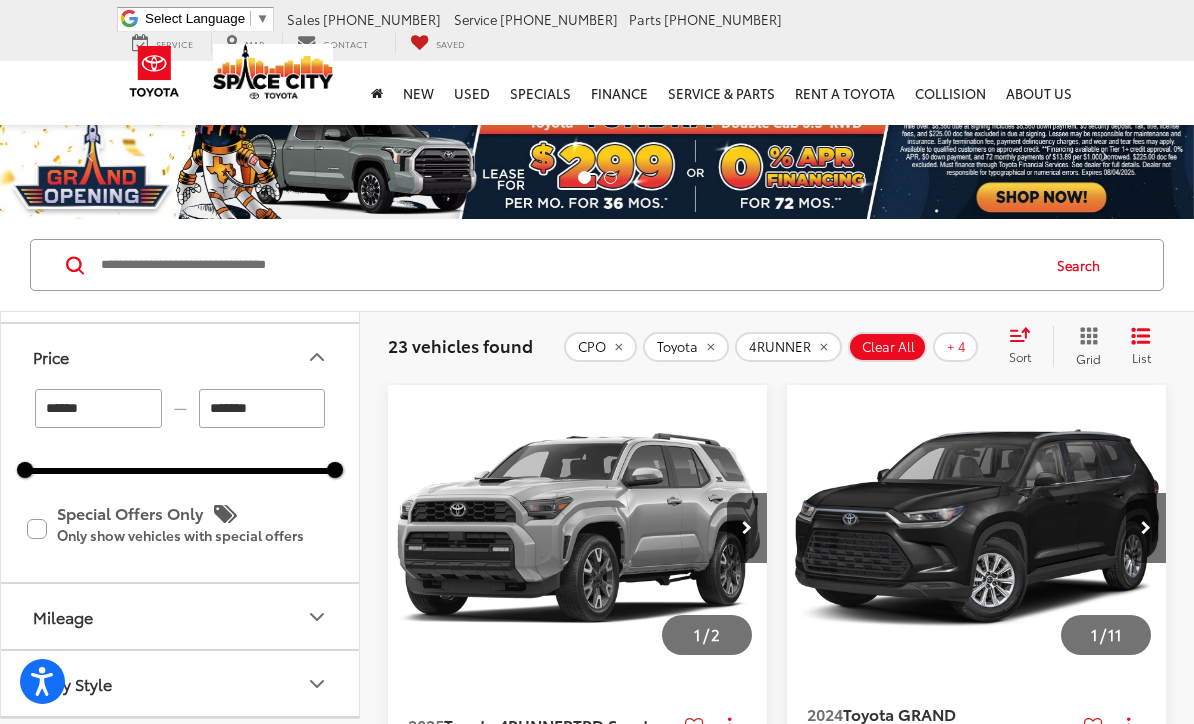 click on "*******" at bounding box center [262, 408] 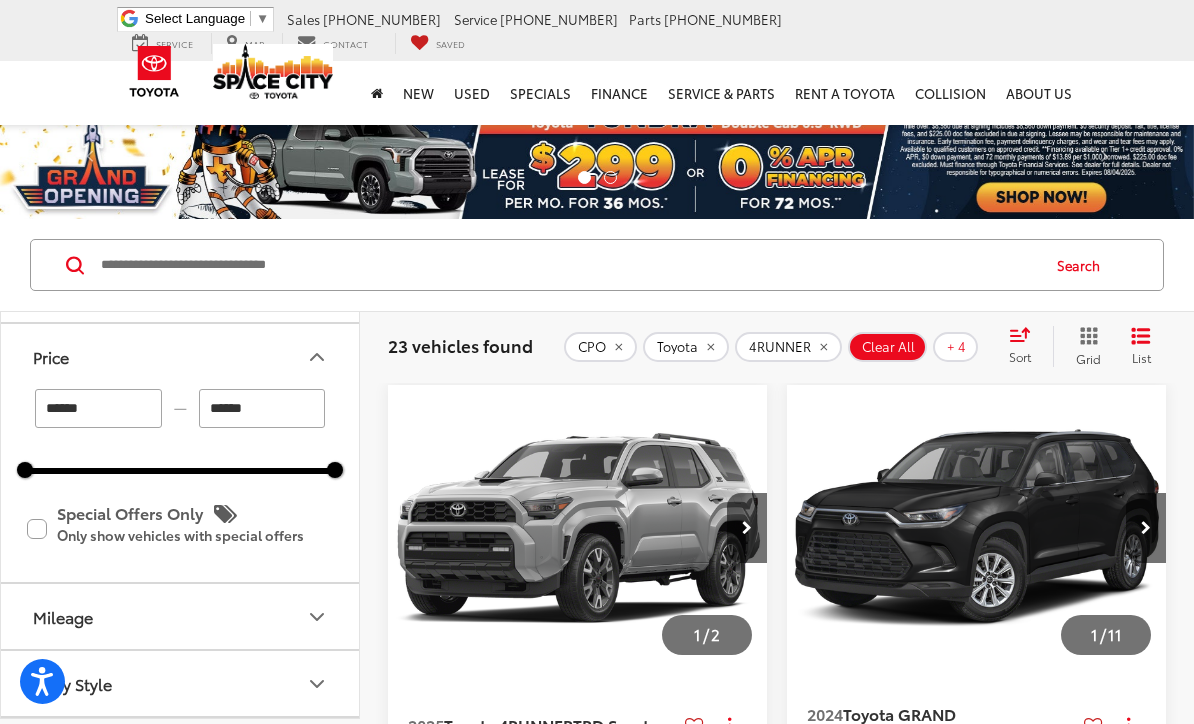 click on "******" at bounding box center (262, 408) 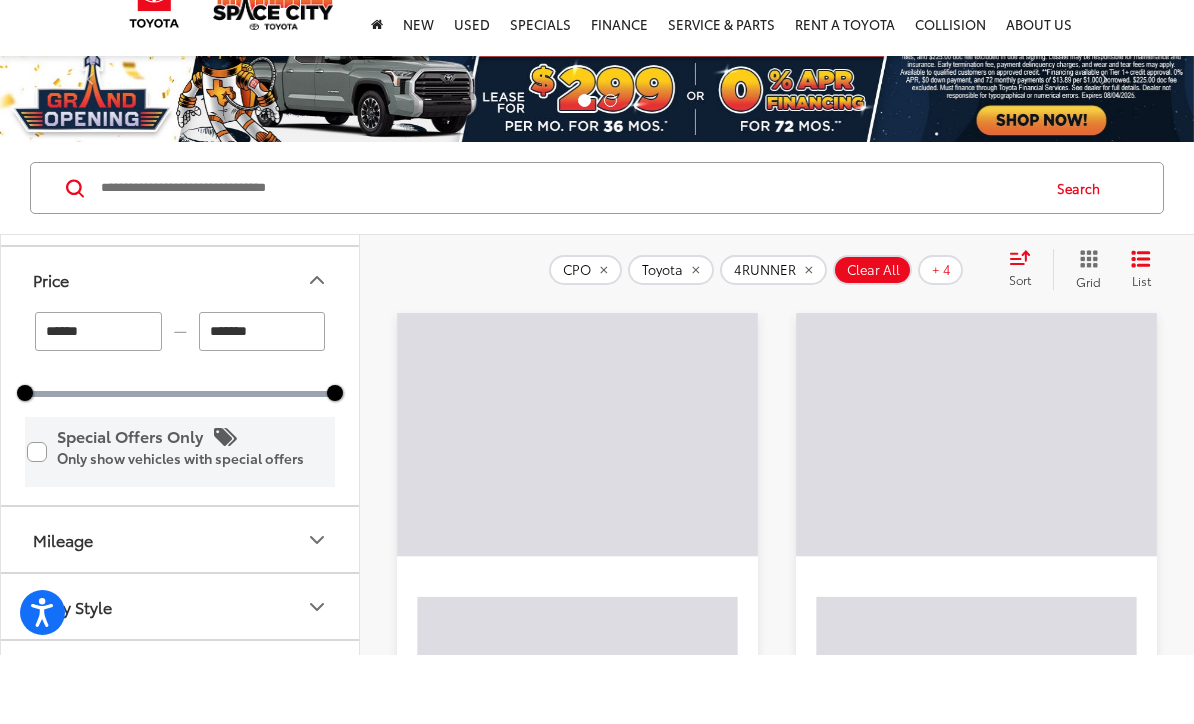 scroll, scrollTop: 77, scrollLeft: 0, axis: vertical 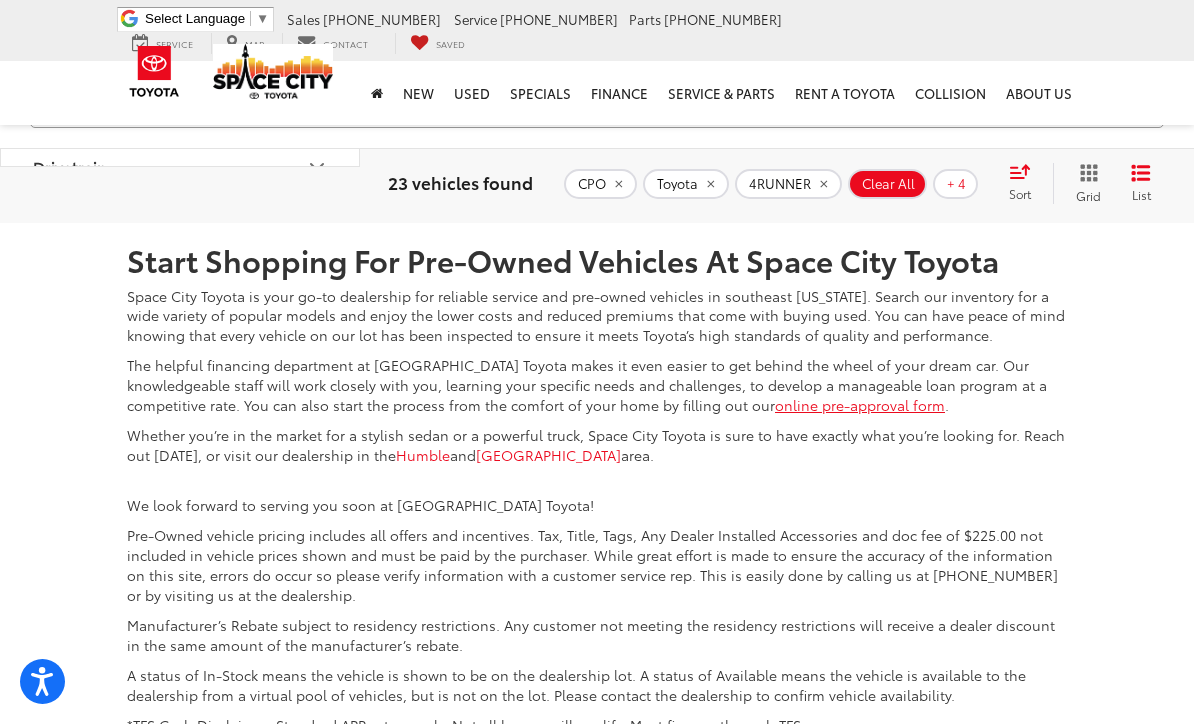 click on "2" at bounding box center (910, 74) 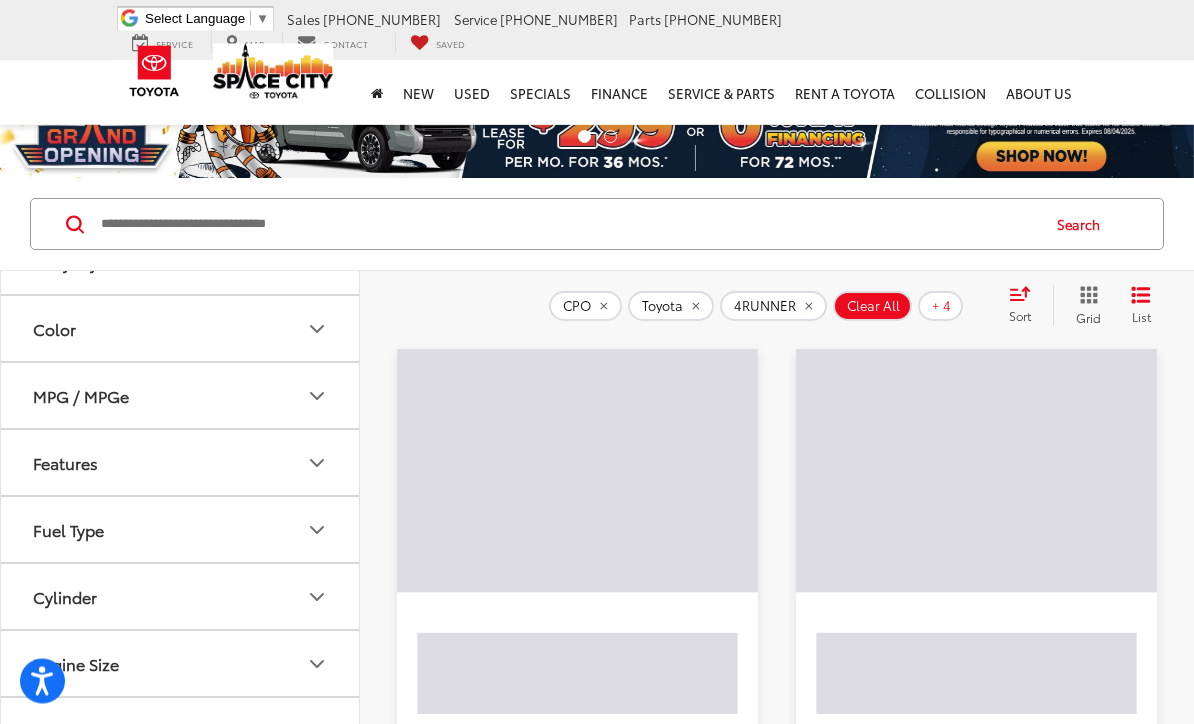 scroll, scrollTop: 0, scrollLeft: 0, axis: both 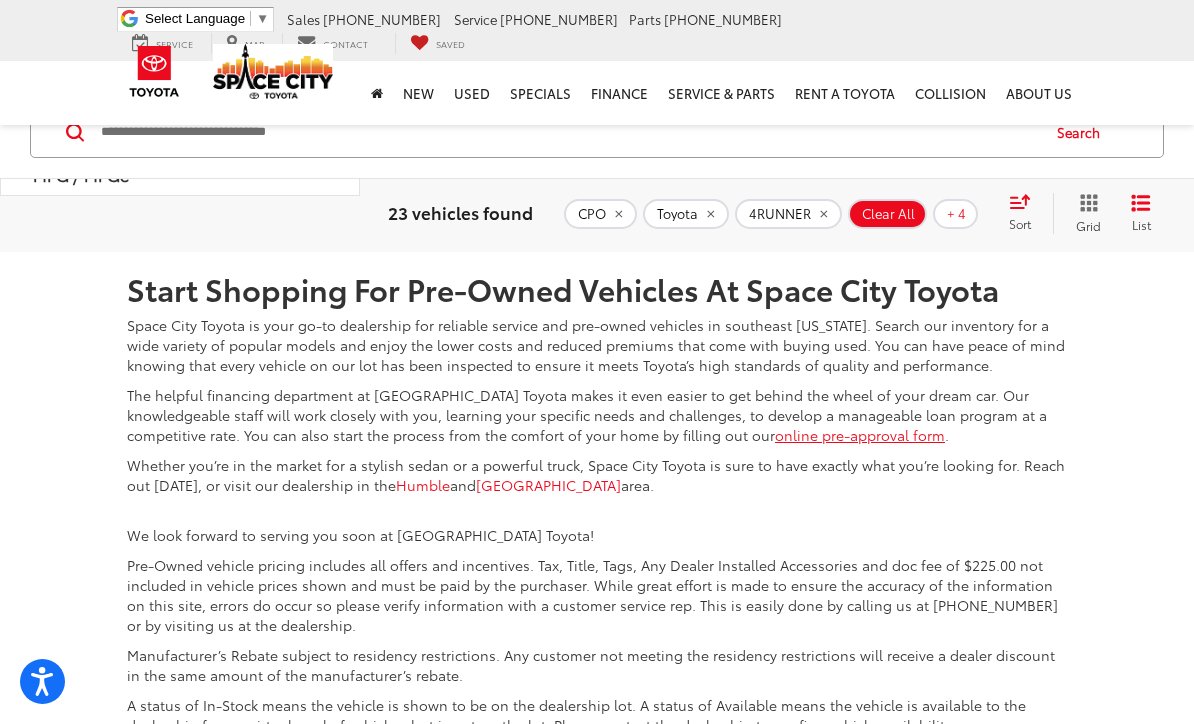 click on "Next" at bounding box center [956, 103] 